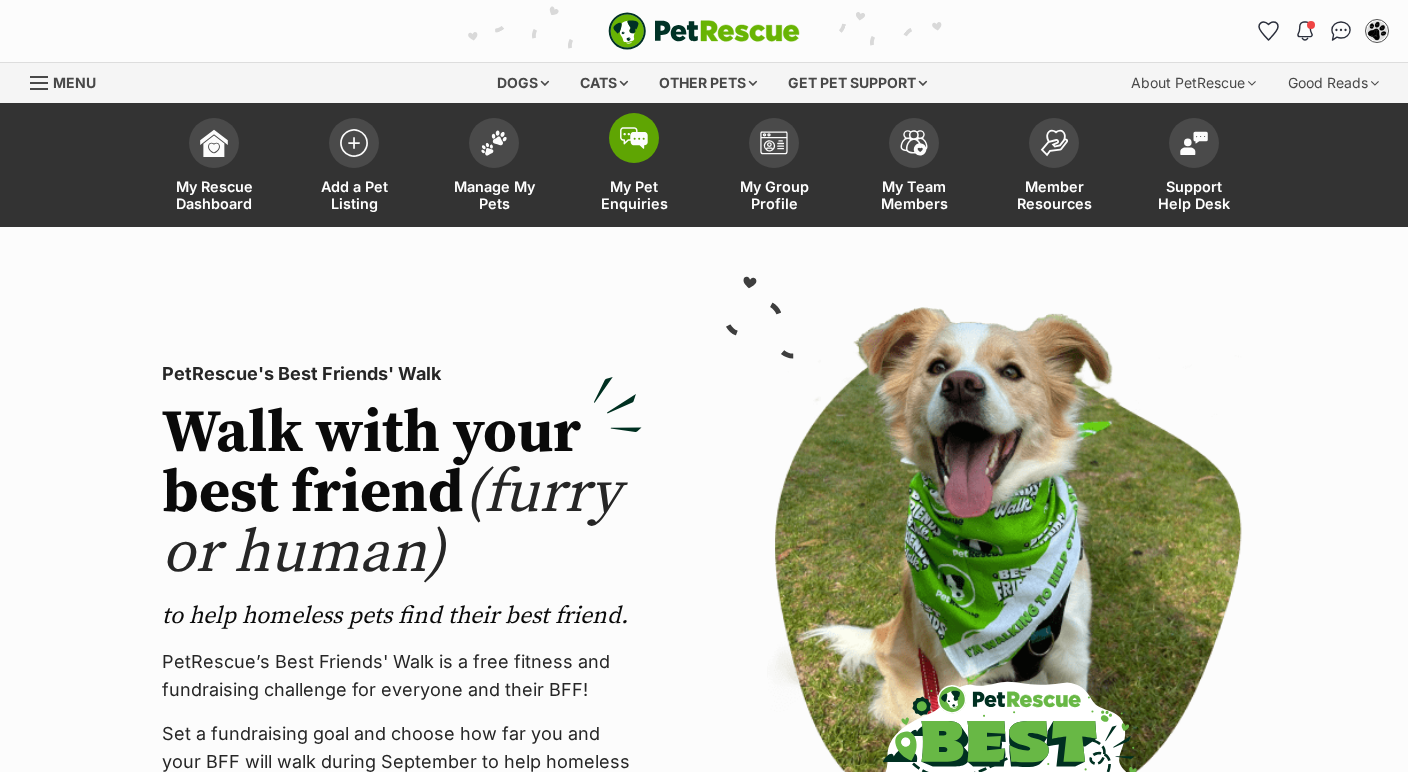 scroll, scrollTop: 0, scrollLeft: 0, axis: both 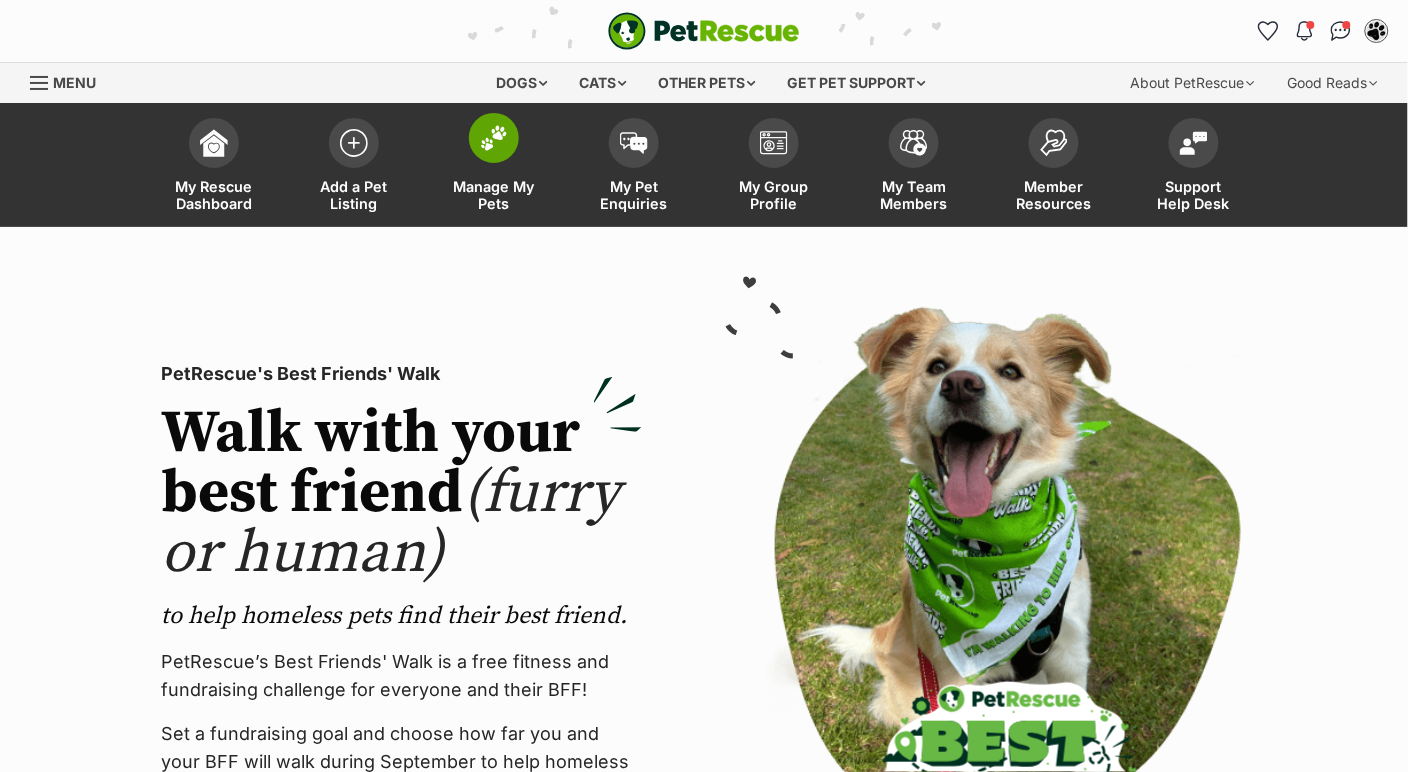 click on "Manage My Pets" at bounding box center (494, 167) 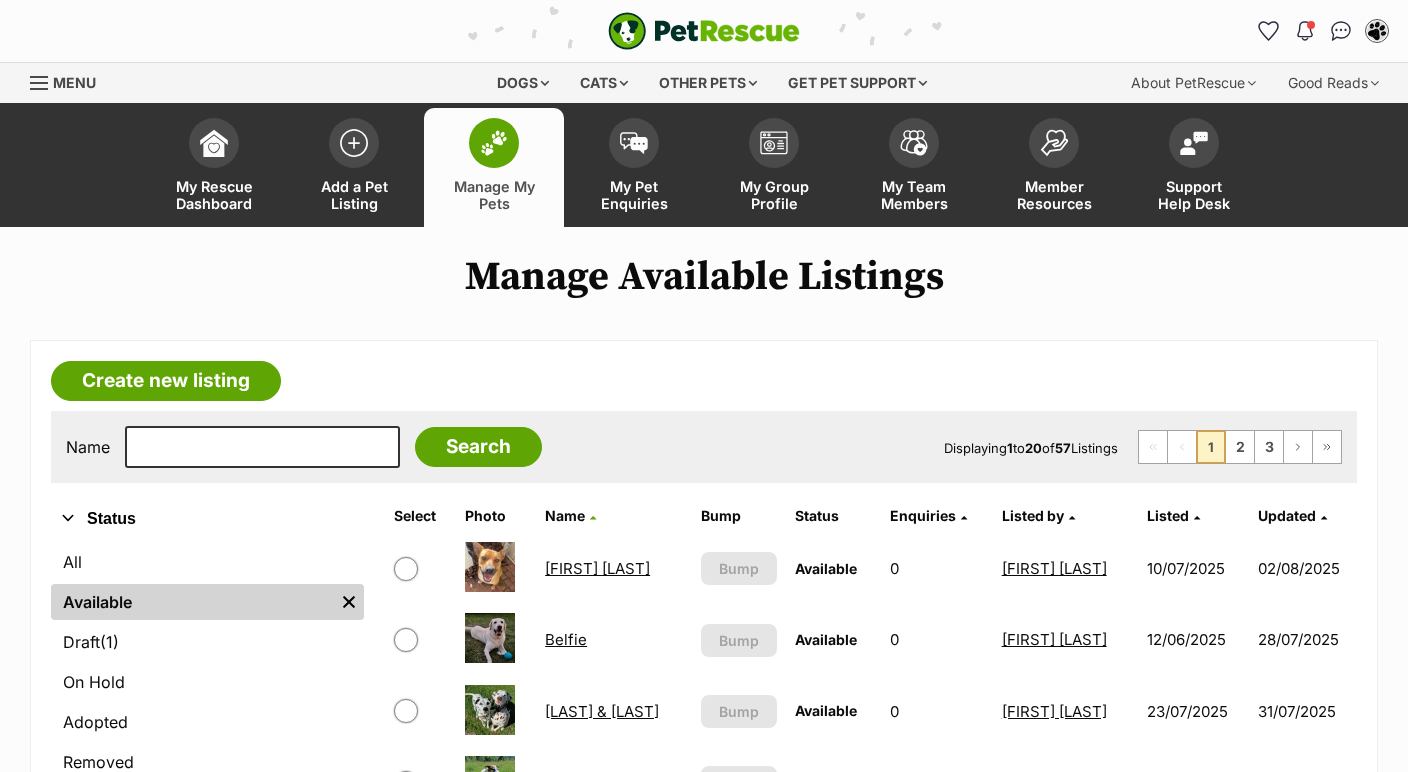 scroll, scrollTop: 0, scrollLeft: 0, axis: both 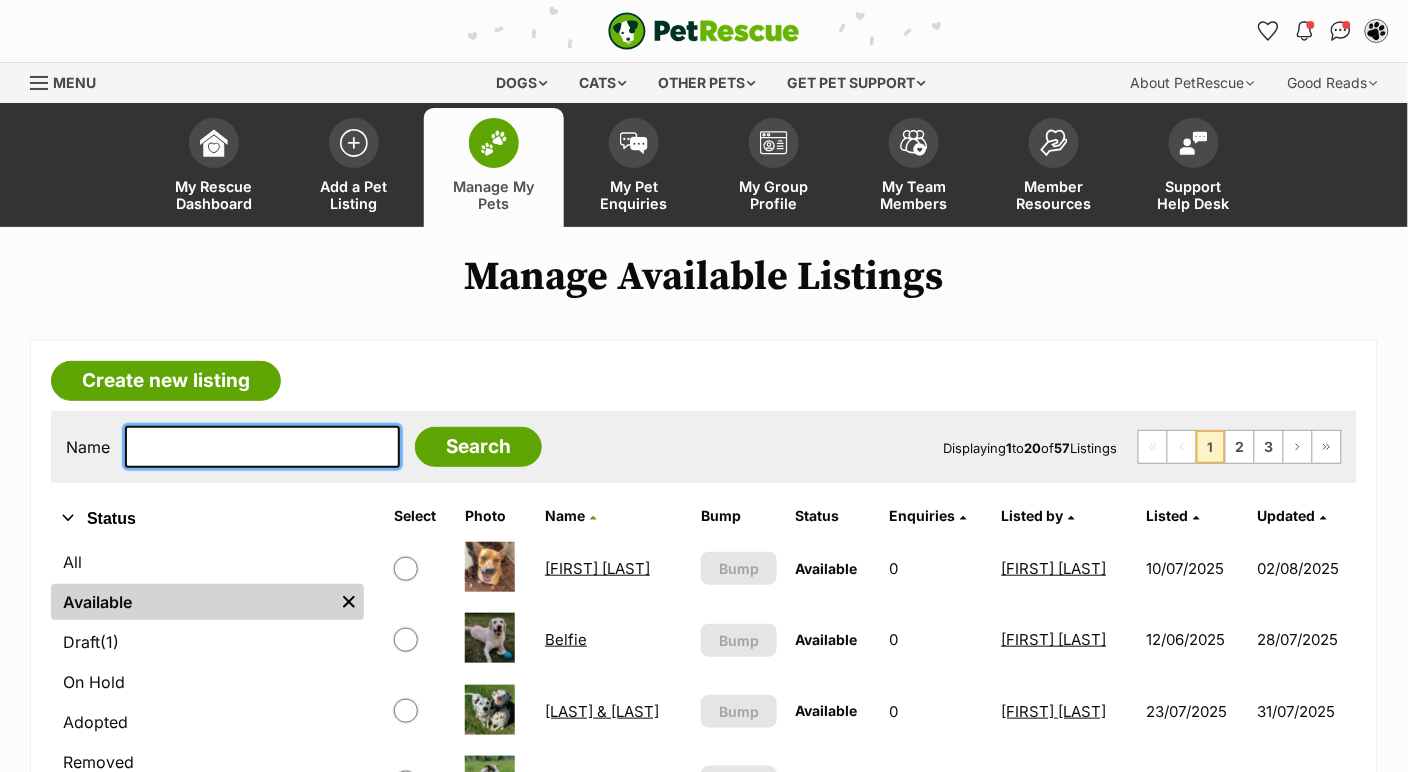 click at bounding box center [262, 447] 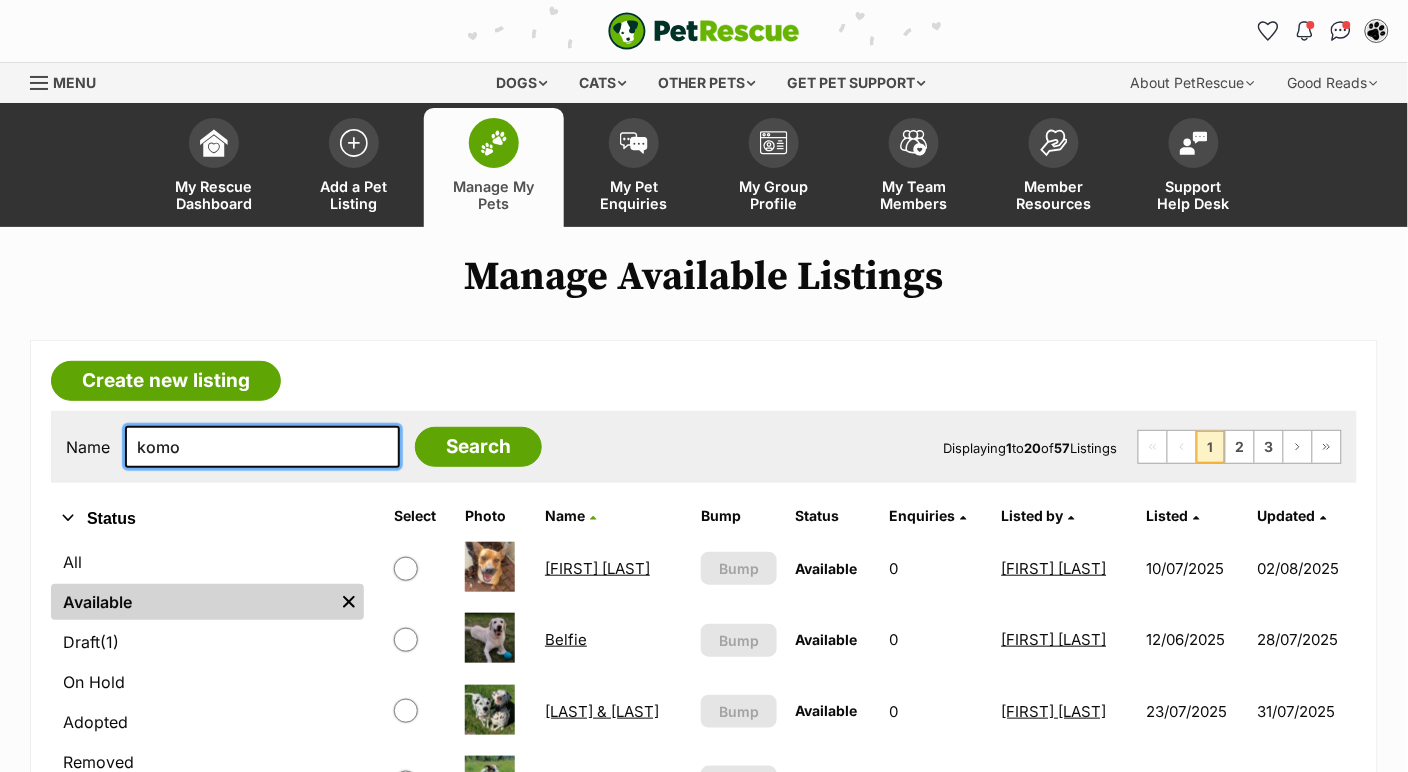 type on "komo" 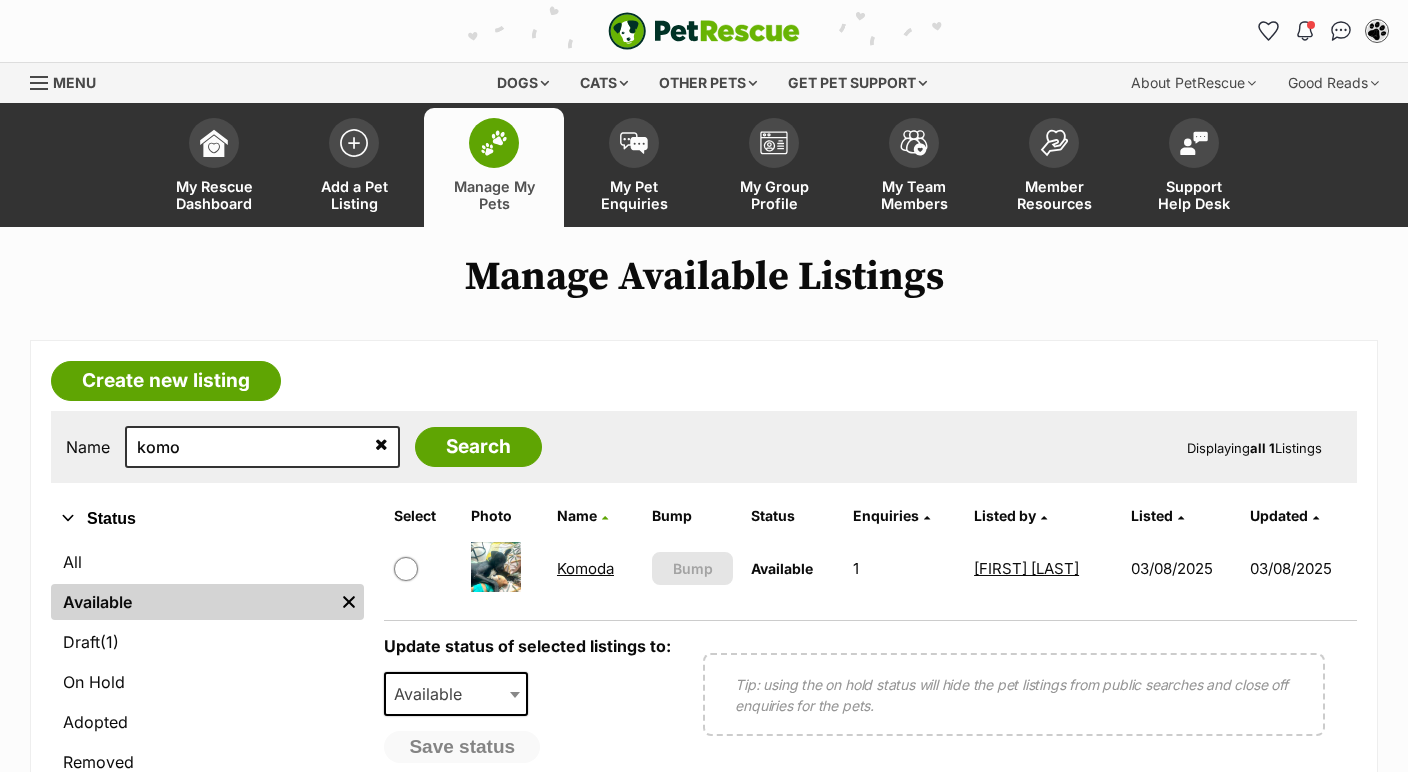 scroll, scrollTop: 0, scrollLeft: 0, axis: both 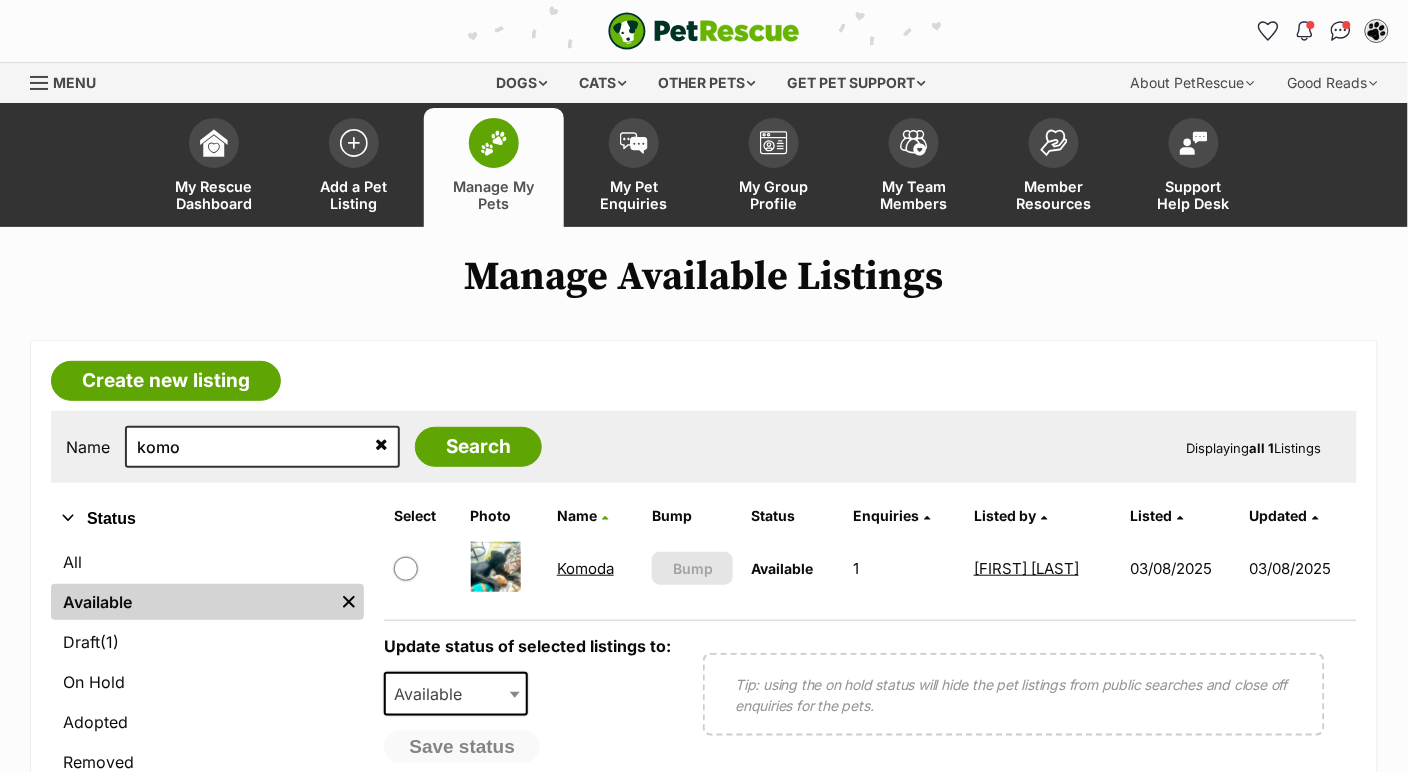 click on "Available" at bounding box center (192, 602) 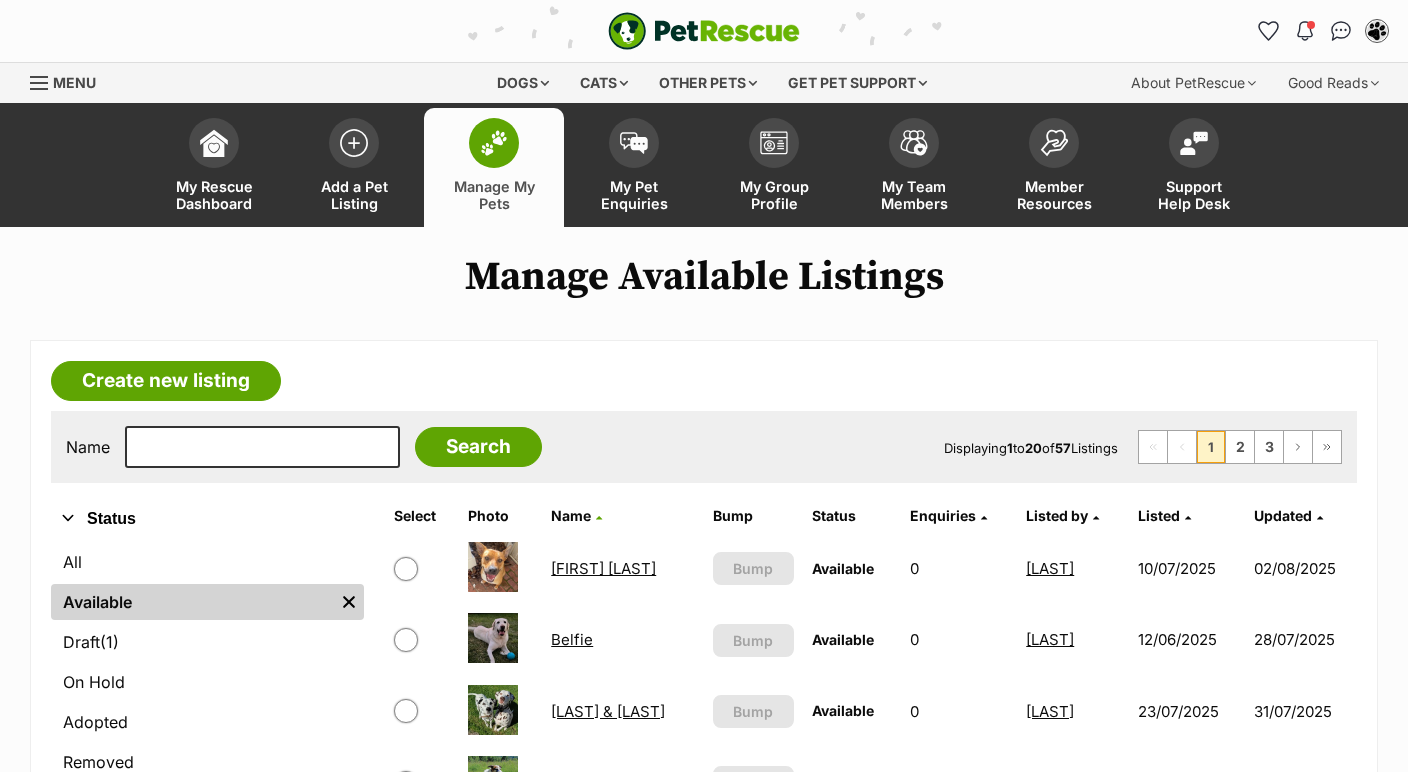 scroll, scrollTop: 0, scrollLeft: 0, axis: both 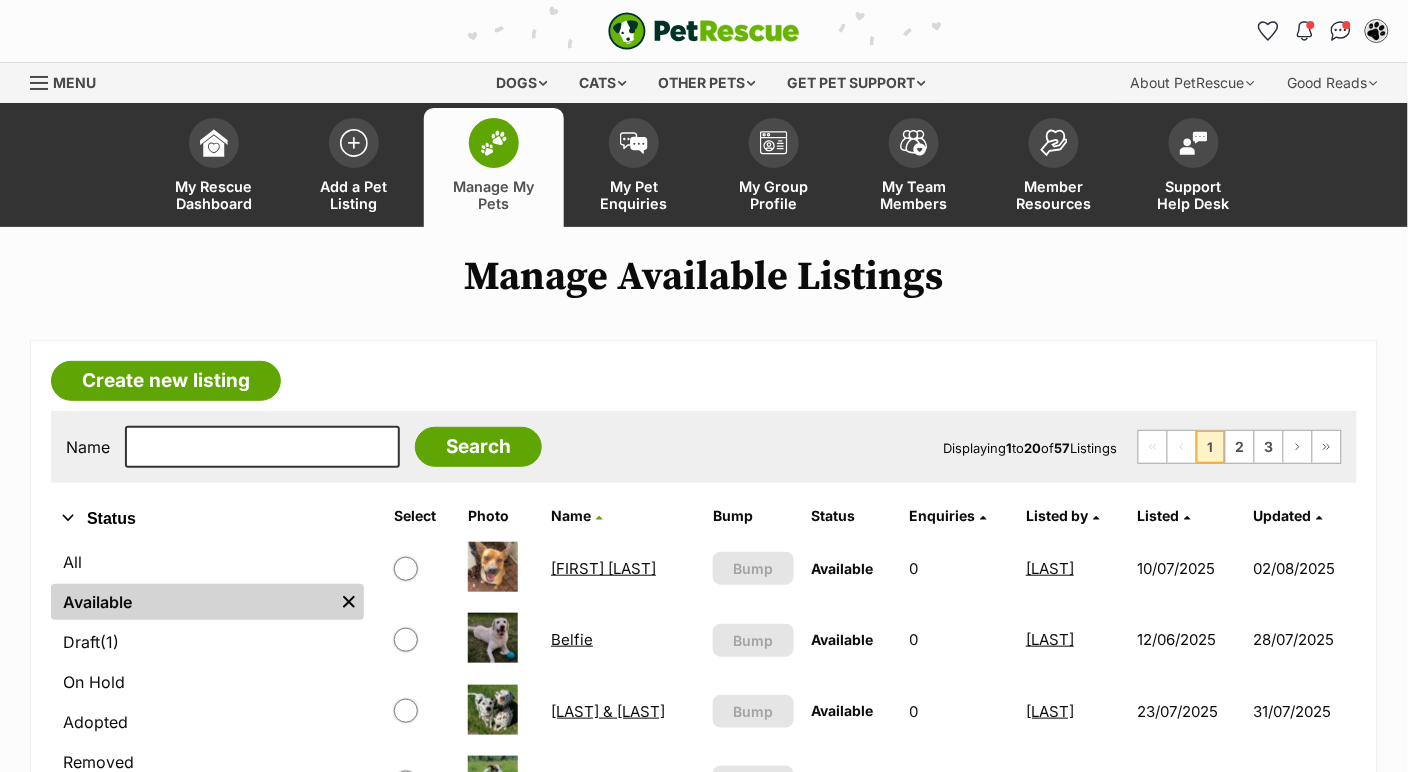 click on "Listed" at bounding box center [1159, 515] 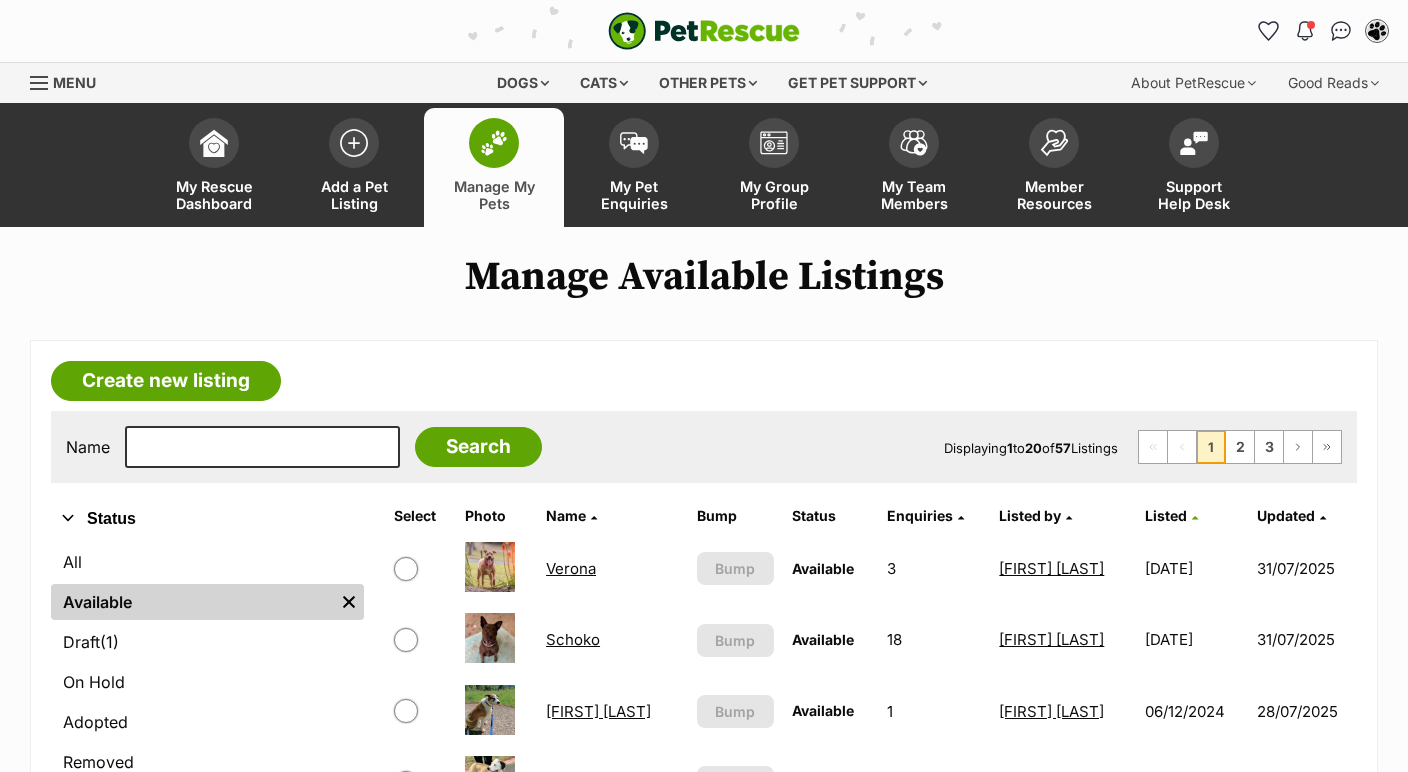 scroll, scrollTop: 0, scrollLeft: 0, axis: both 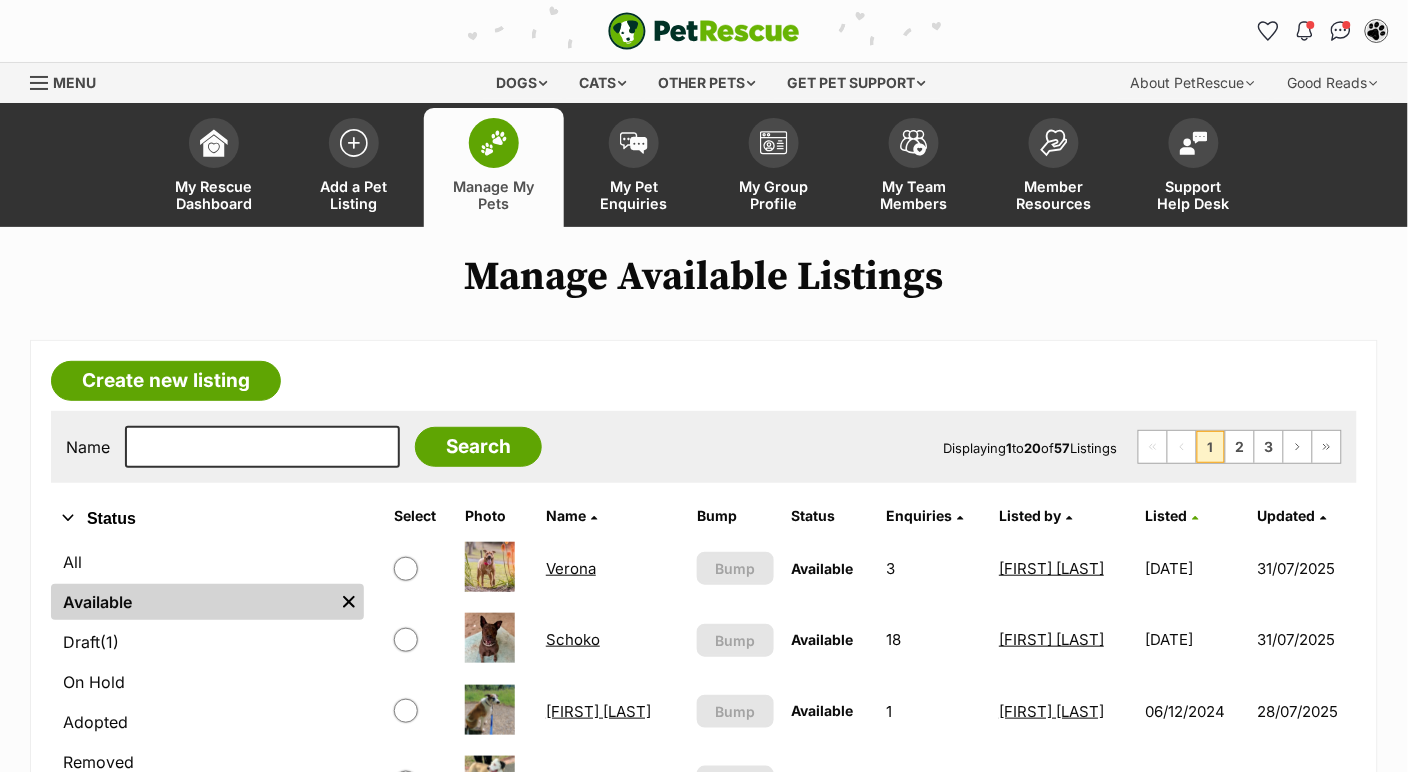 click on "Listed" at bounding box center (1166, 515) 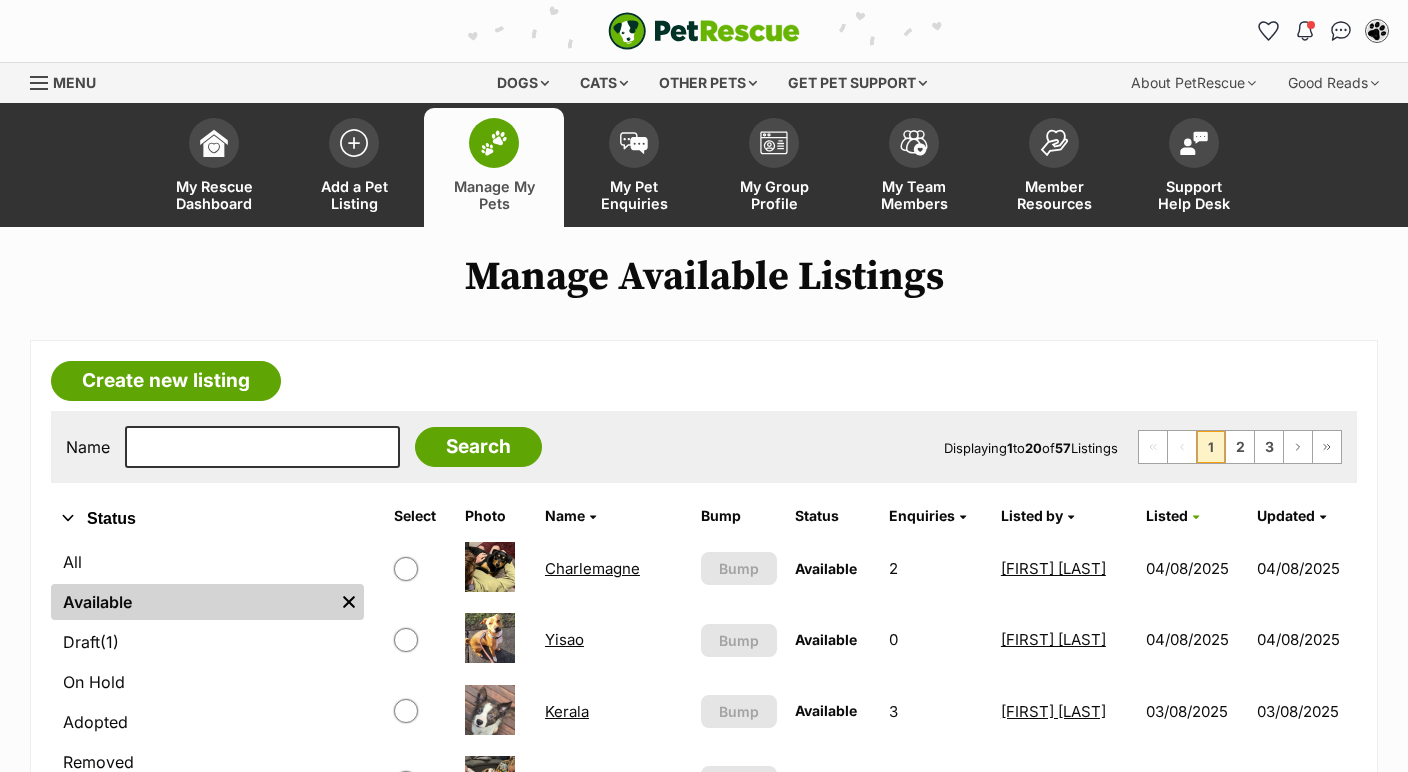 scroll, scrollTop: 0, scrollLeft: 0, axis: both 